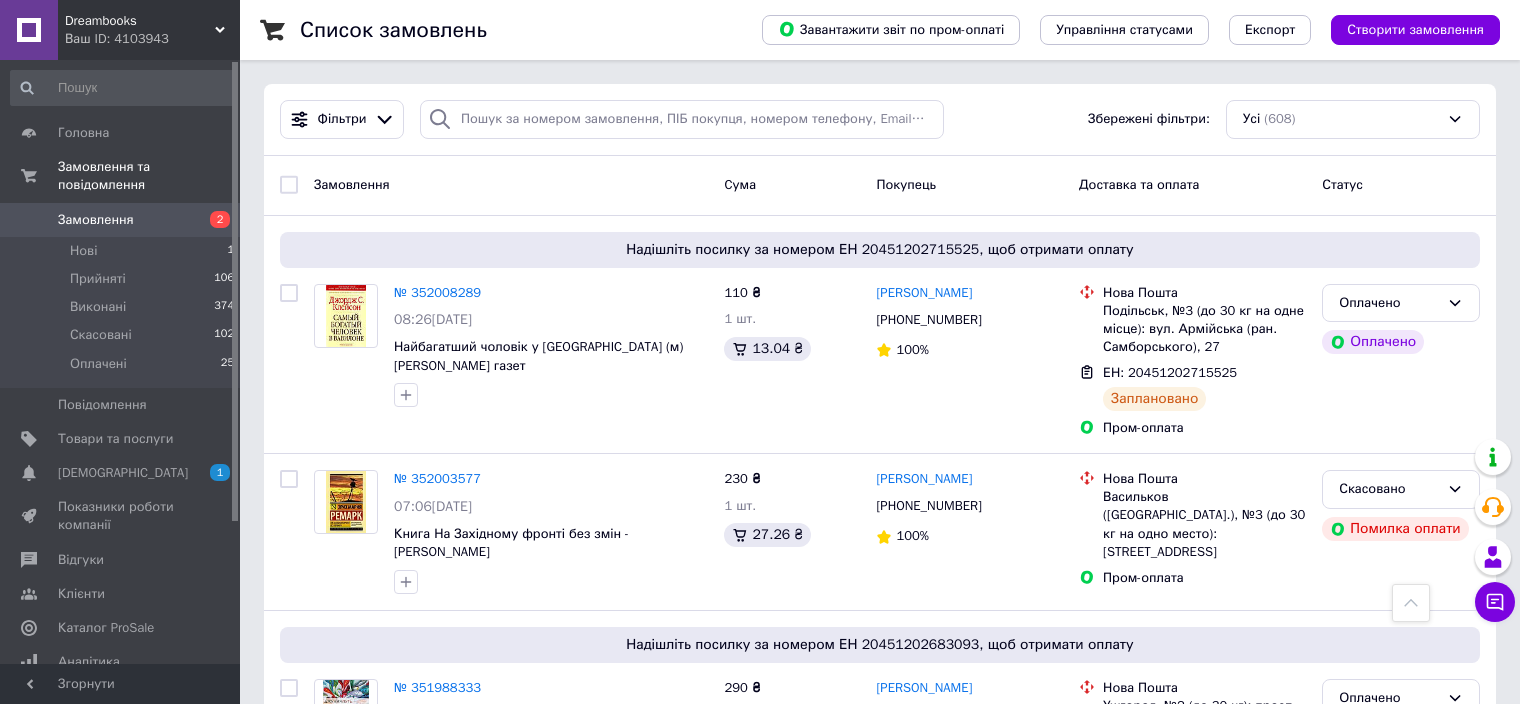 scroll, scrollTop: 1200, scrollLeft: 0, axis: vertical 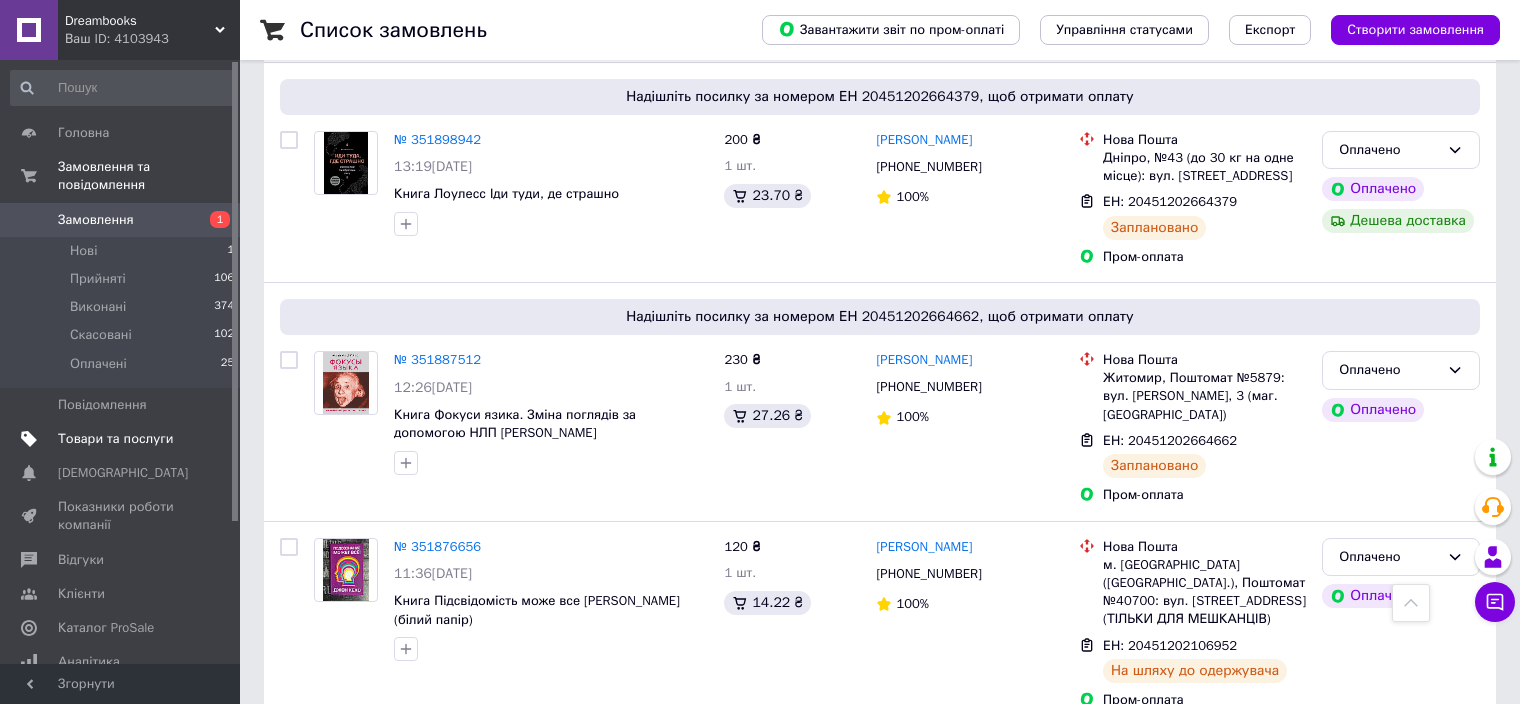 click on "Товари та послуги" at bounding box center [123, 439] 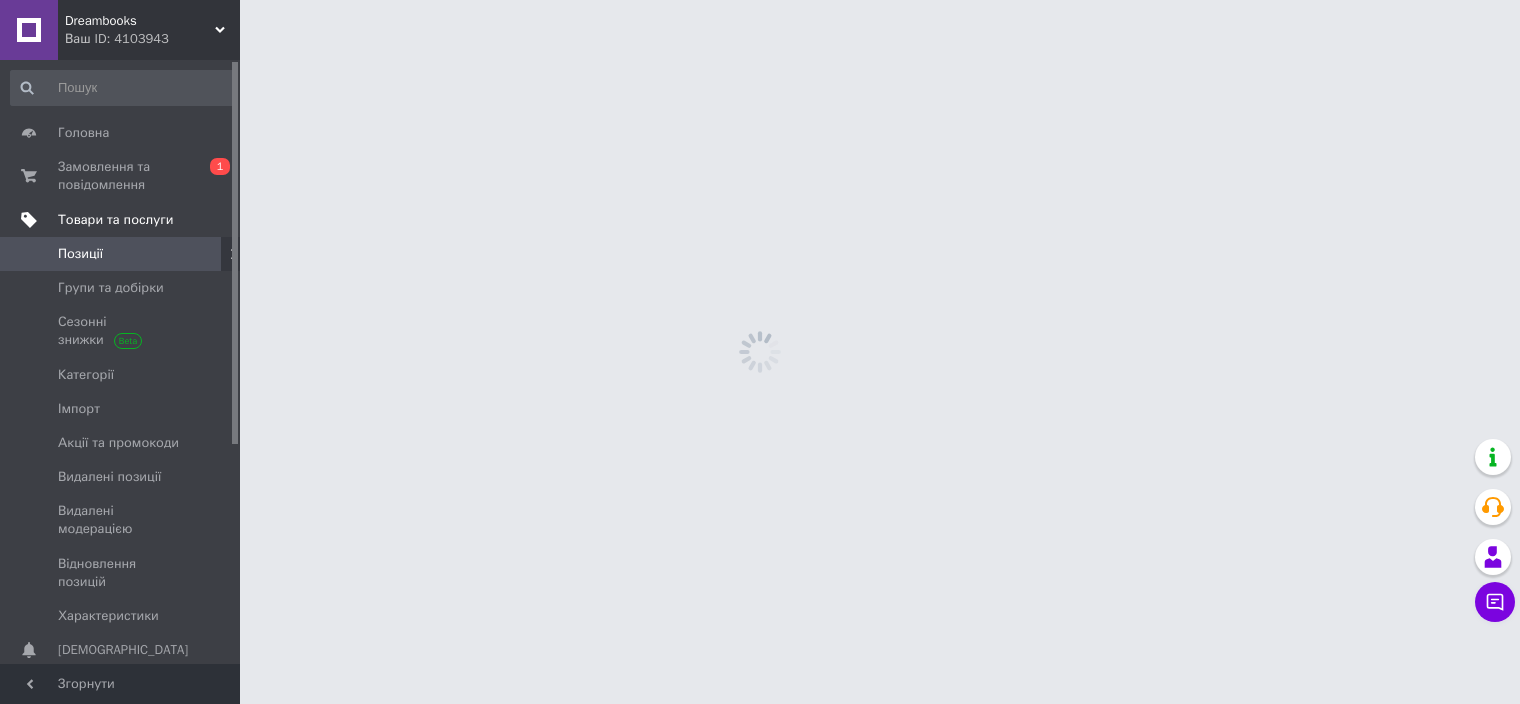 scroll, scrollTop: 0, scrollLeft: 0, axis: both 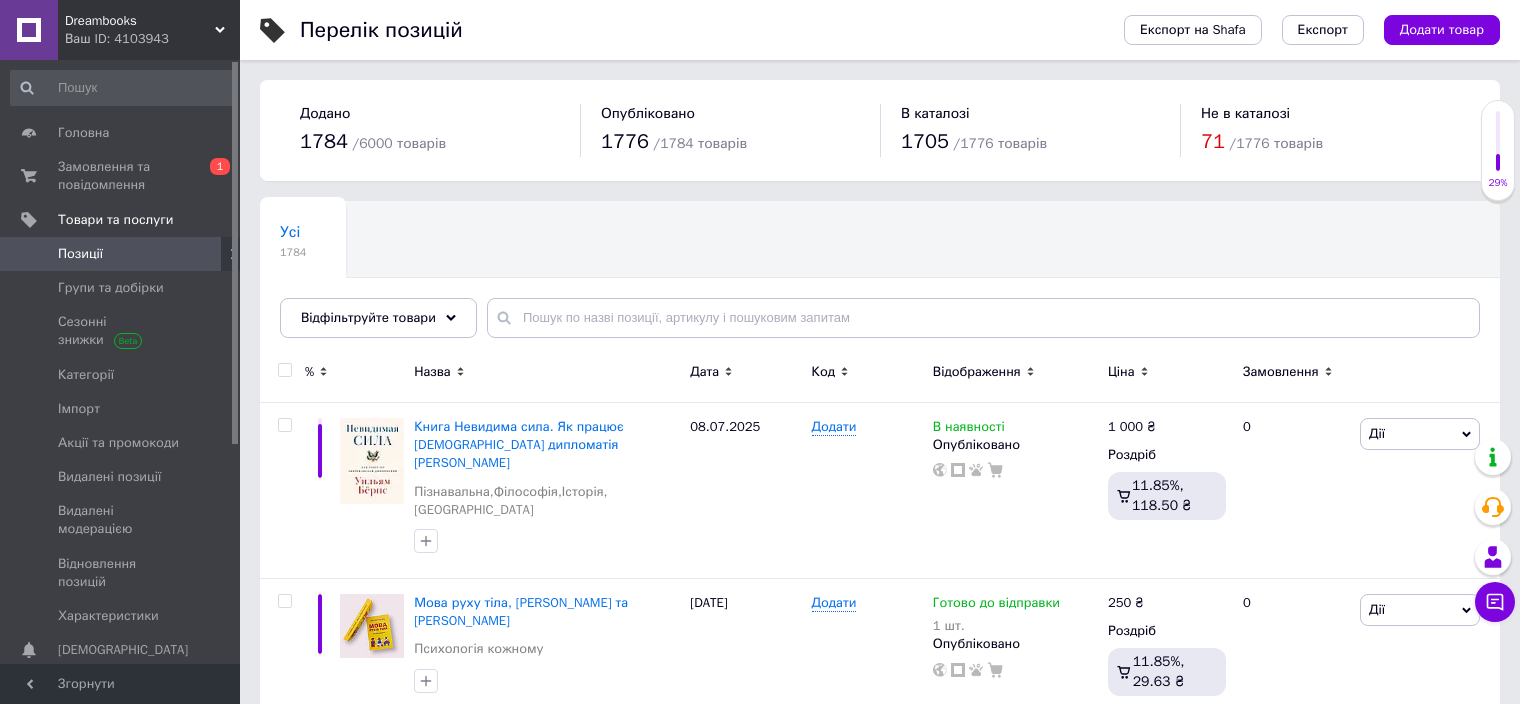 click on "Відображення" at bounding box center (1015, 372) 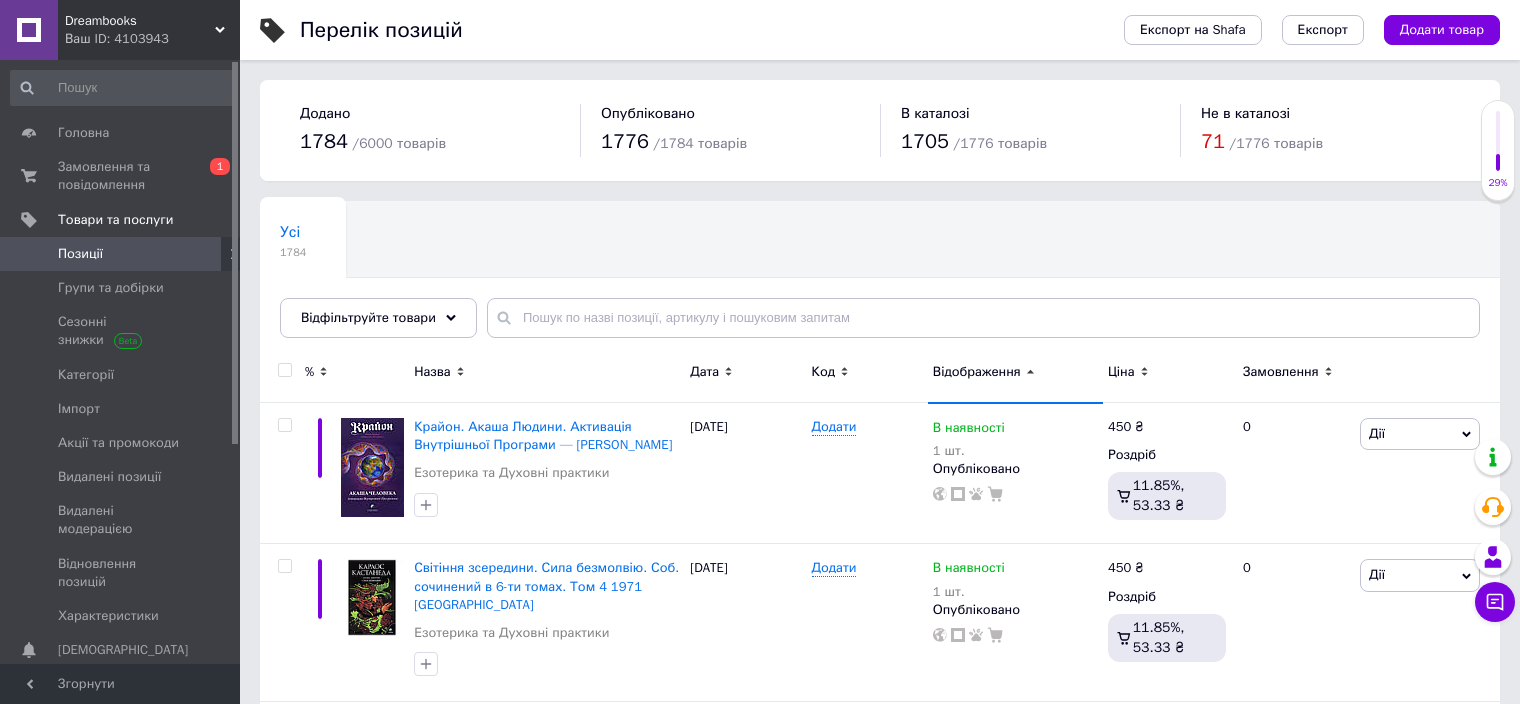 click 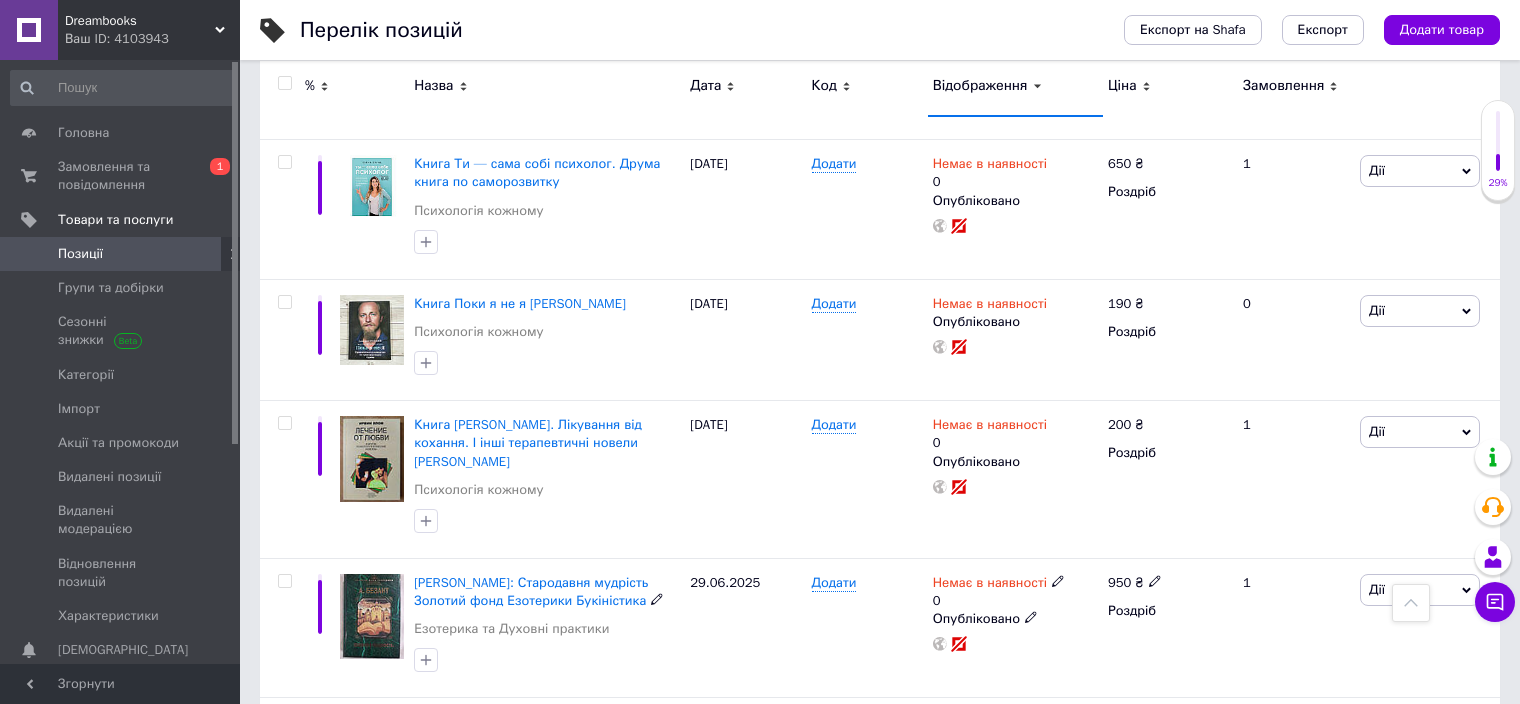scroll, scrollTop: 9463, scrollLeft: 0, axis: vertical 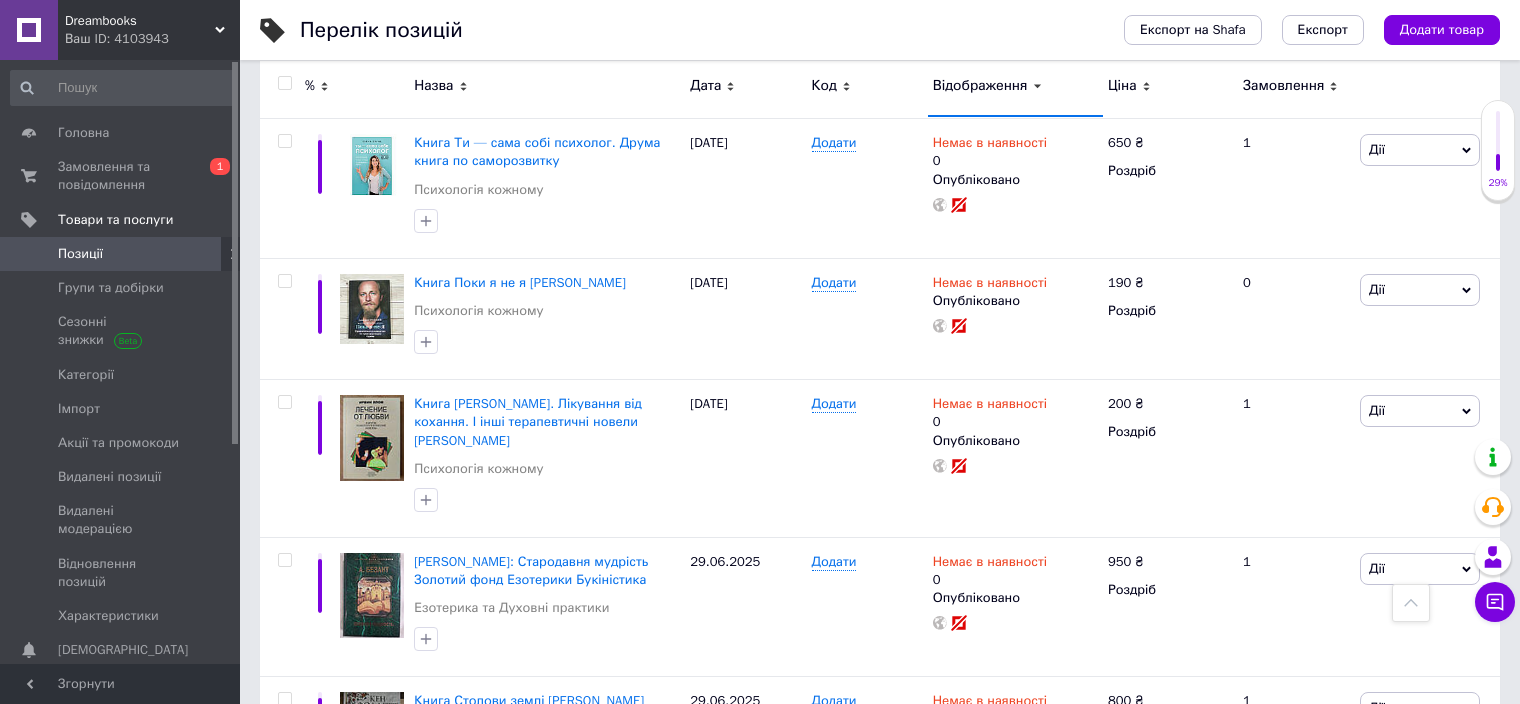 click 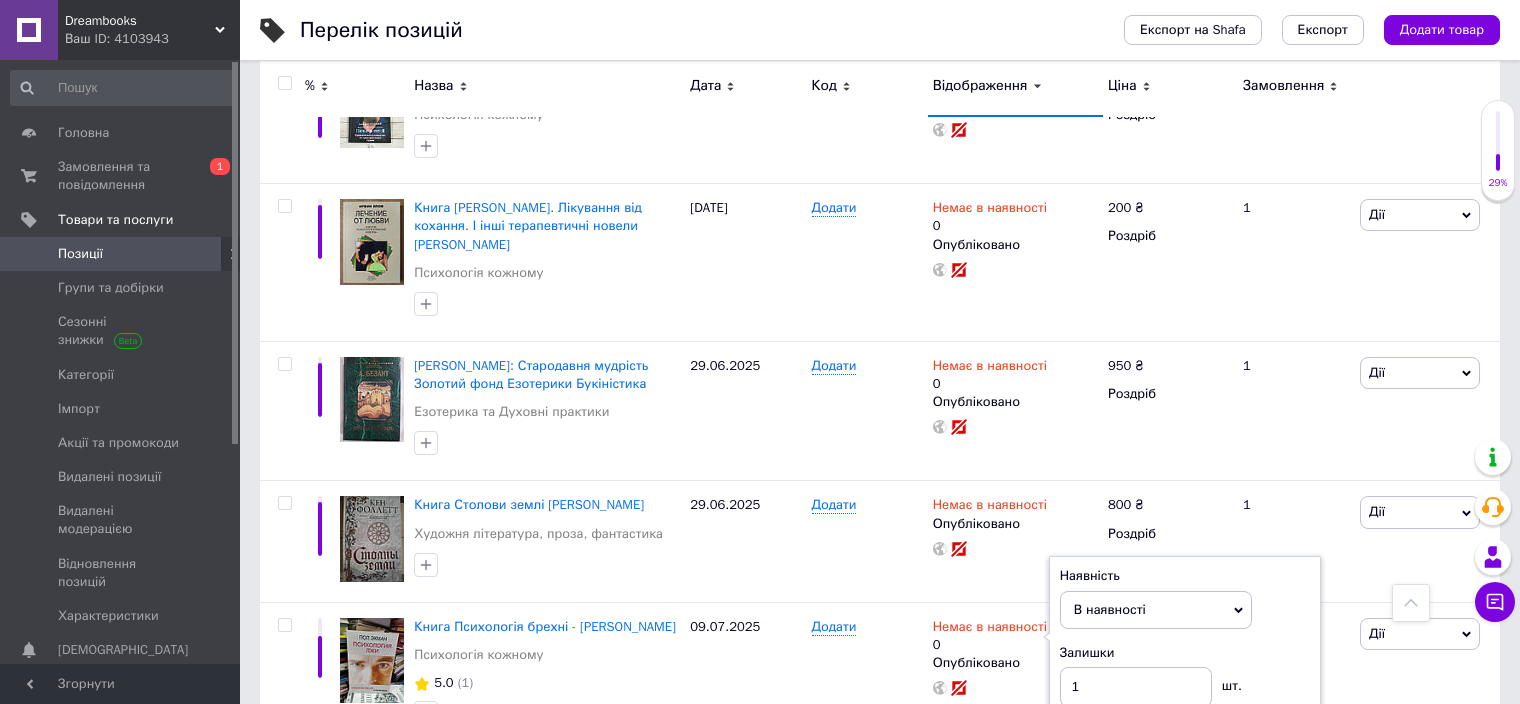 scroll, scrollTop: 9663, scrollLeft: 0, axis: vertical 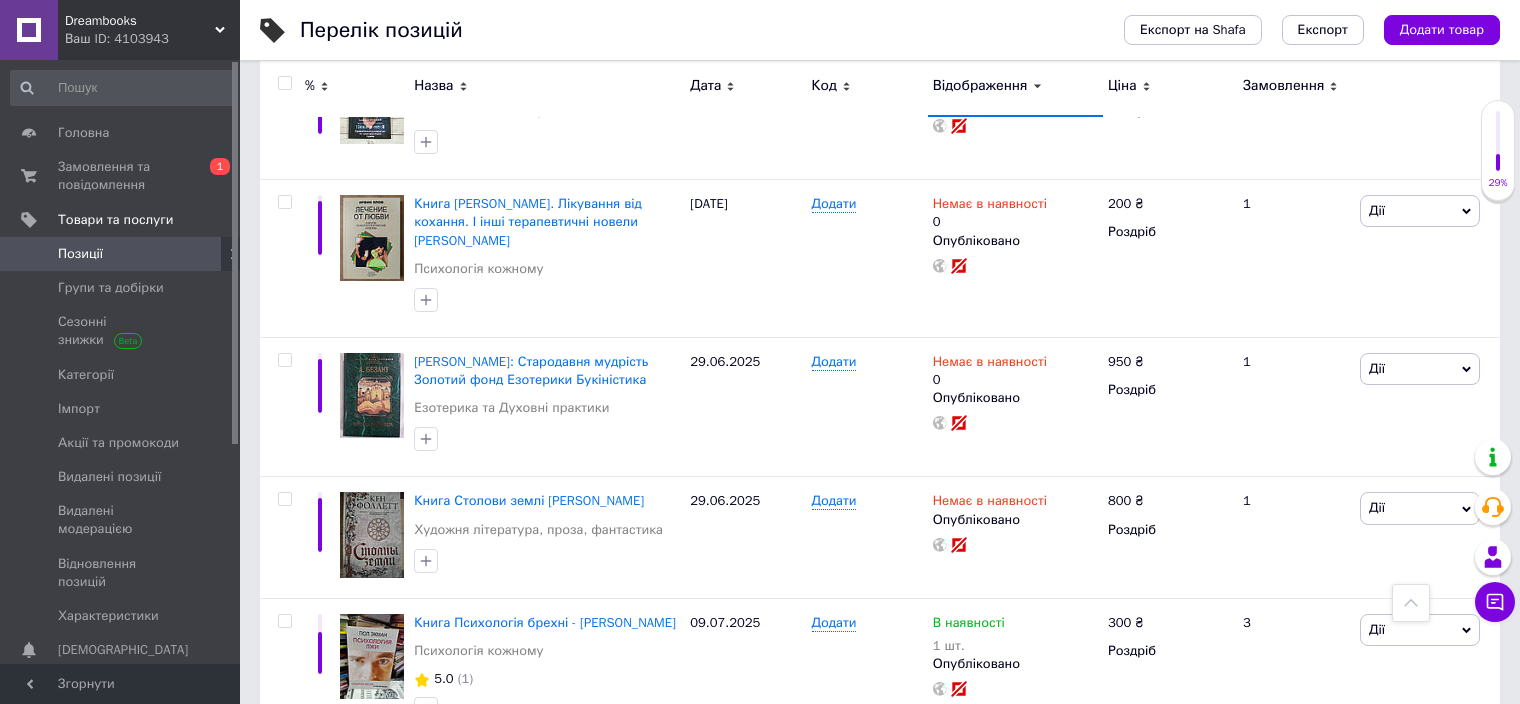 click 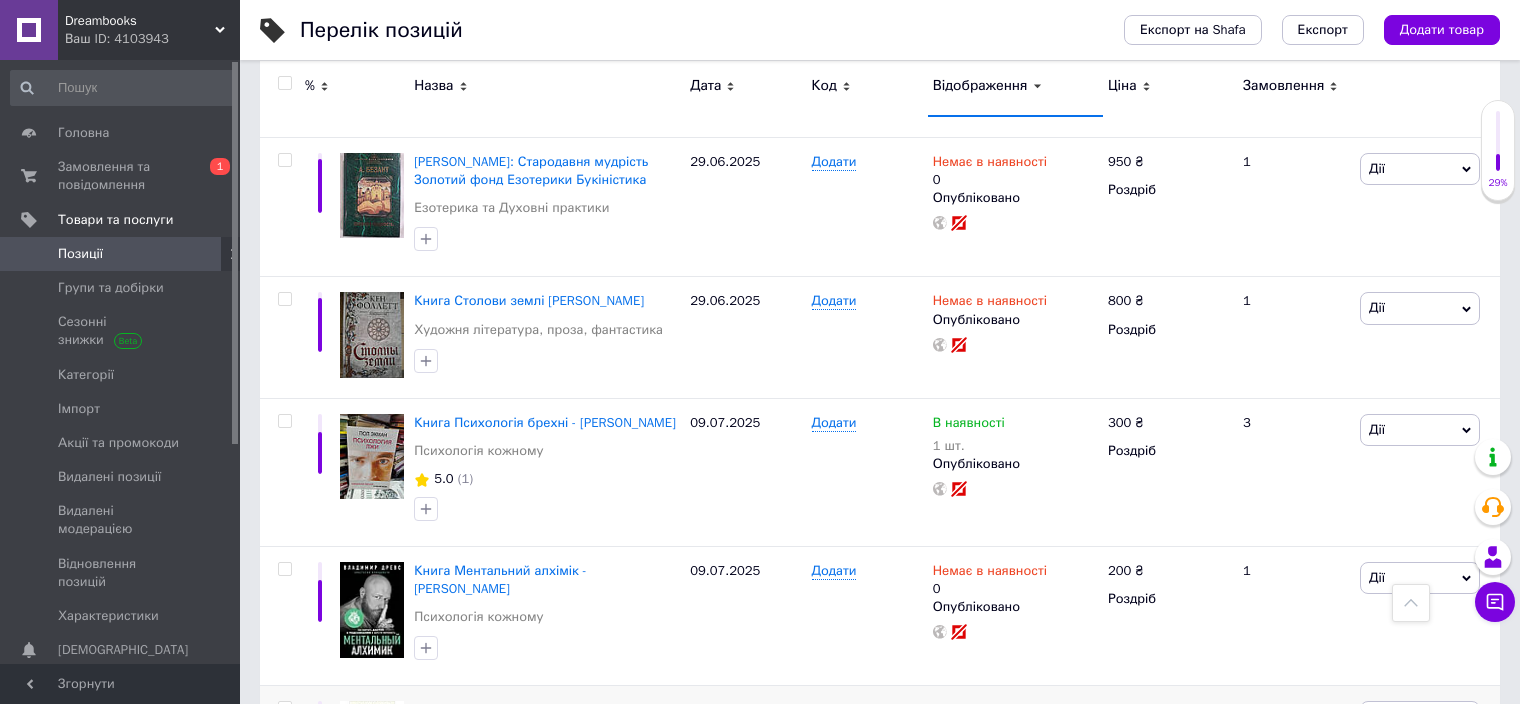 scroll, scrollTop: 10163, scrollLeft: 0, axis: vertical 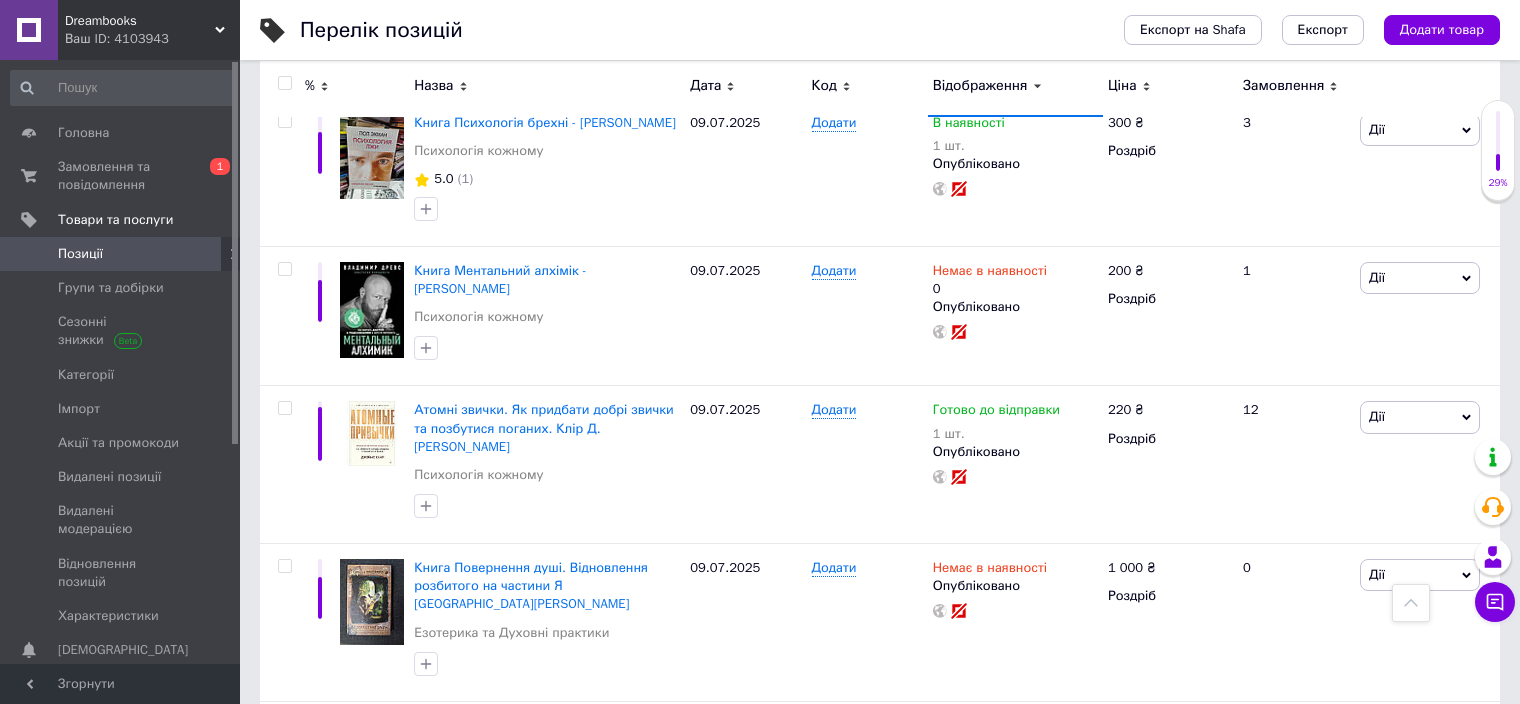 click 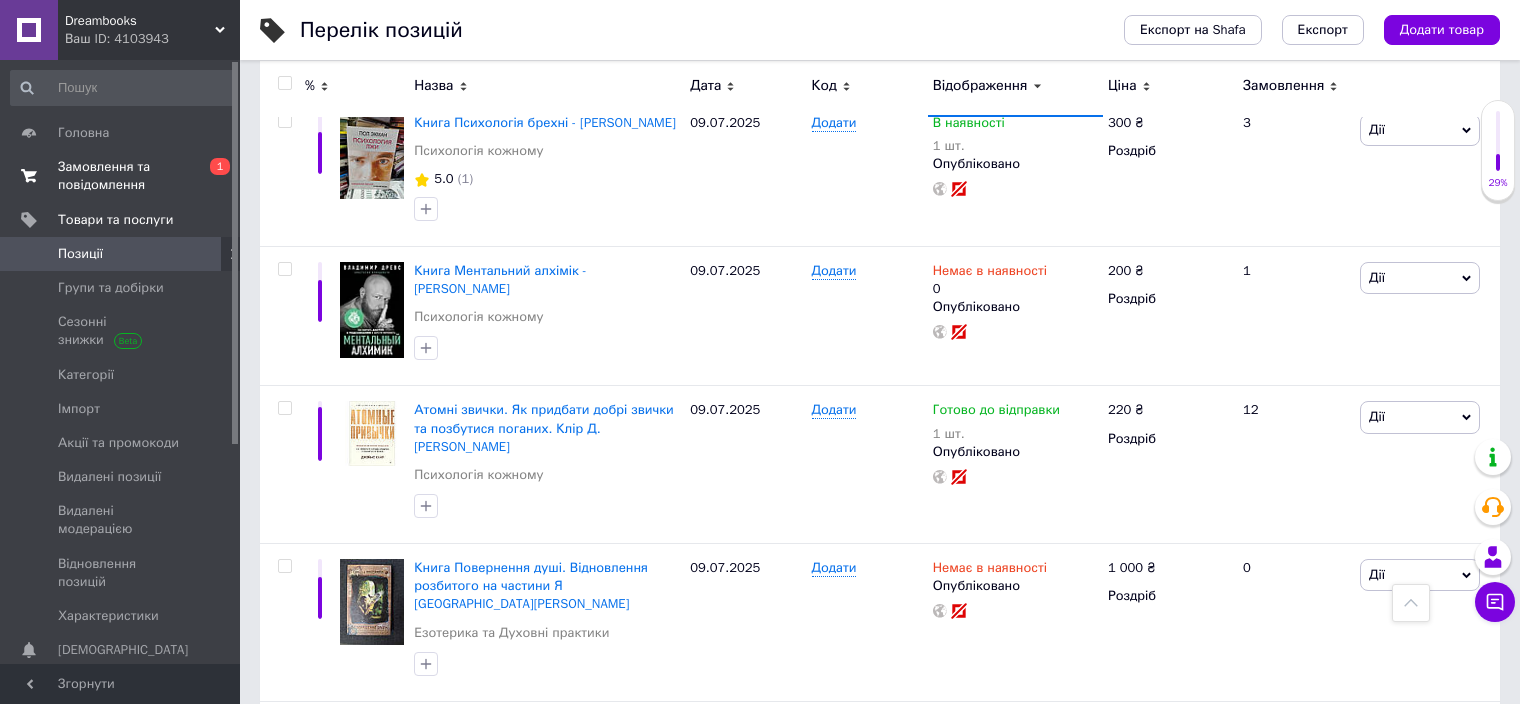 click on "Замовлення та повідомлення" at bounding box center (121, 176) 